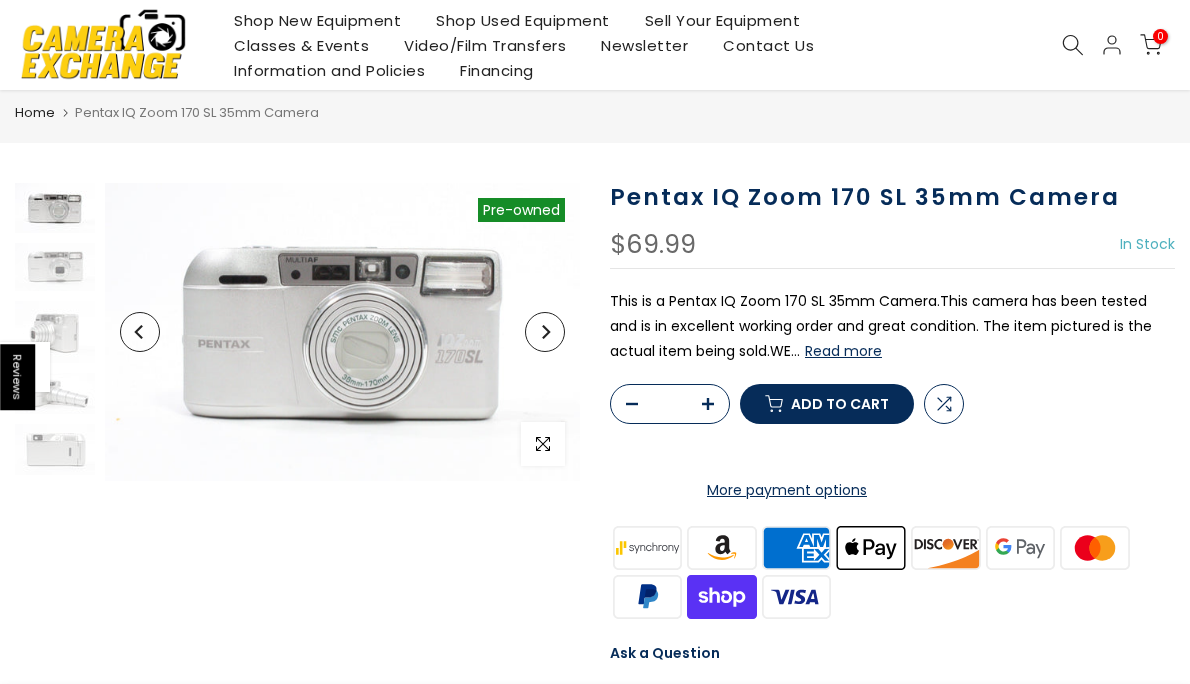 scroll, scrollTop: 0, scrollLeft: 0, axis: both 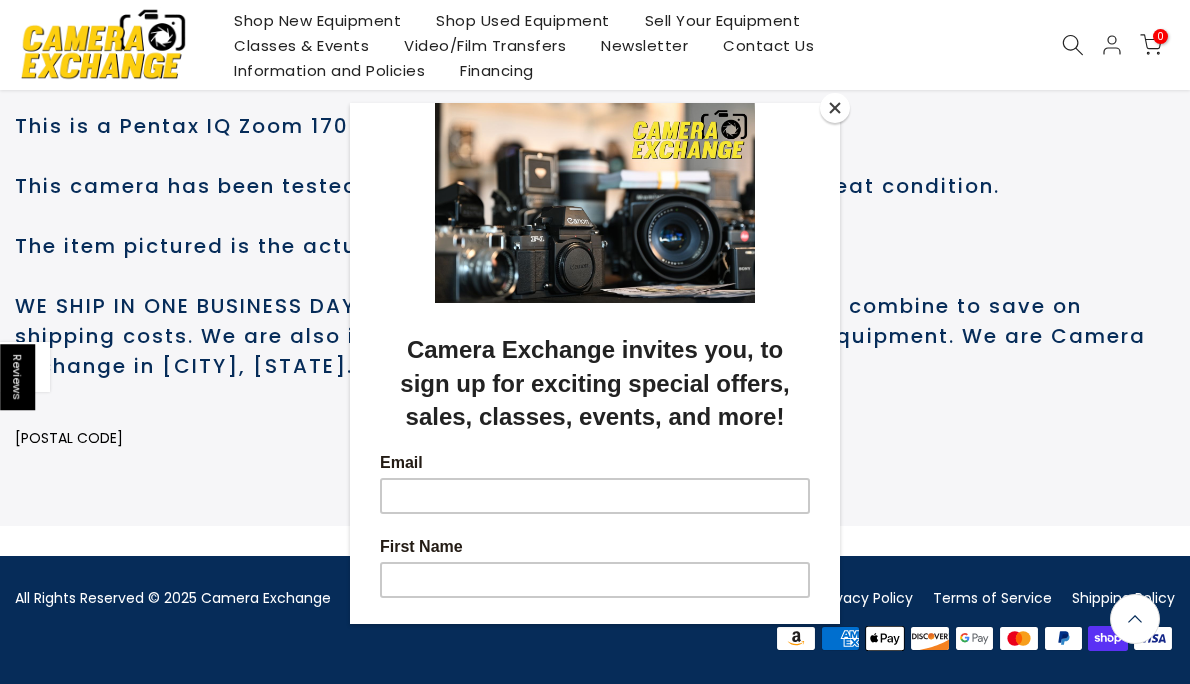 click at bounding box center (835, 108) 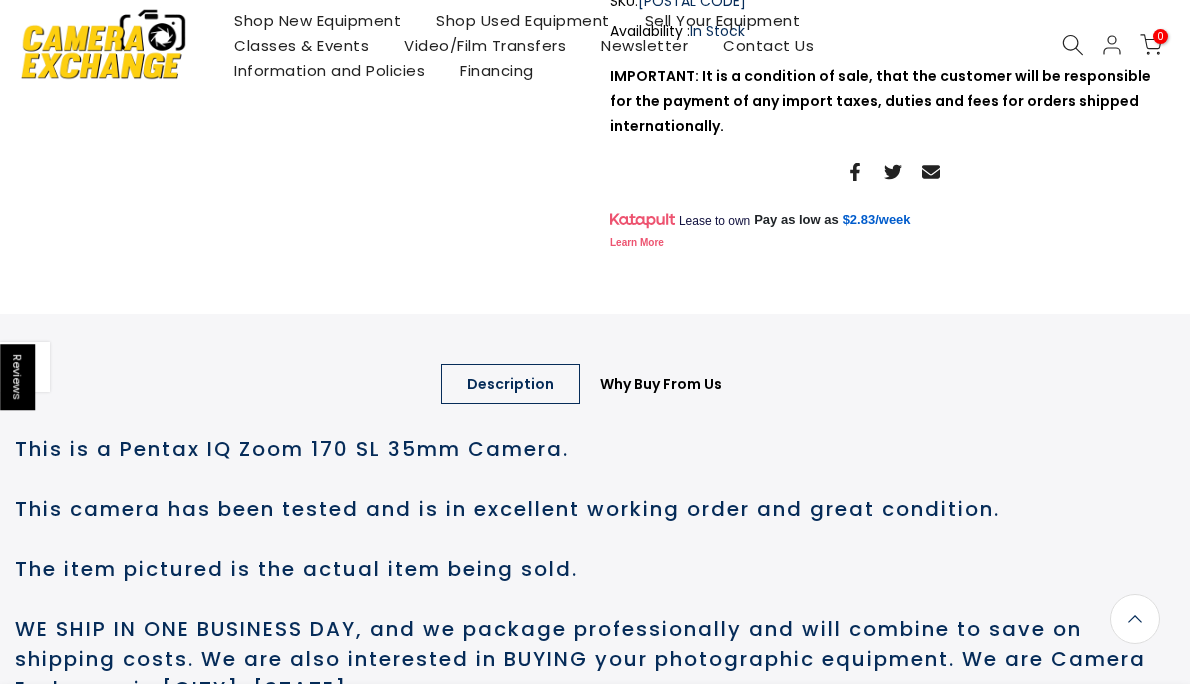 scroll, scrollTop: 0, scrollLeft: 0, axis: both 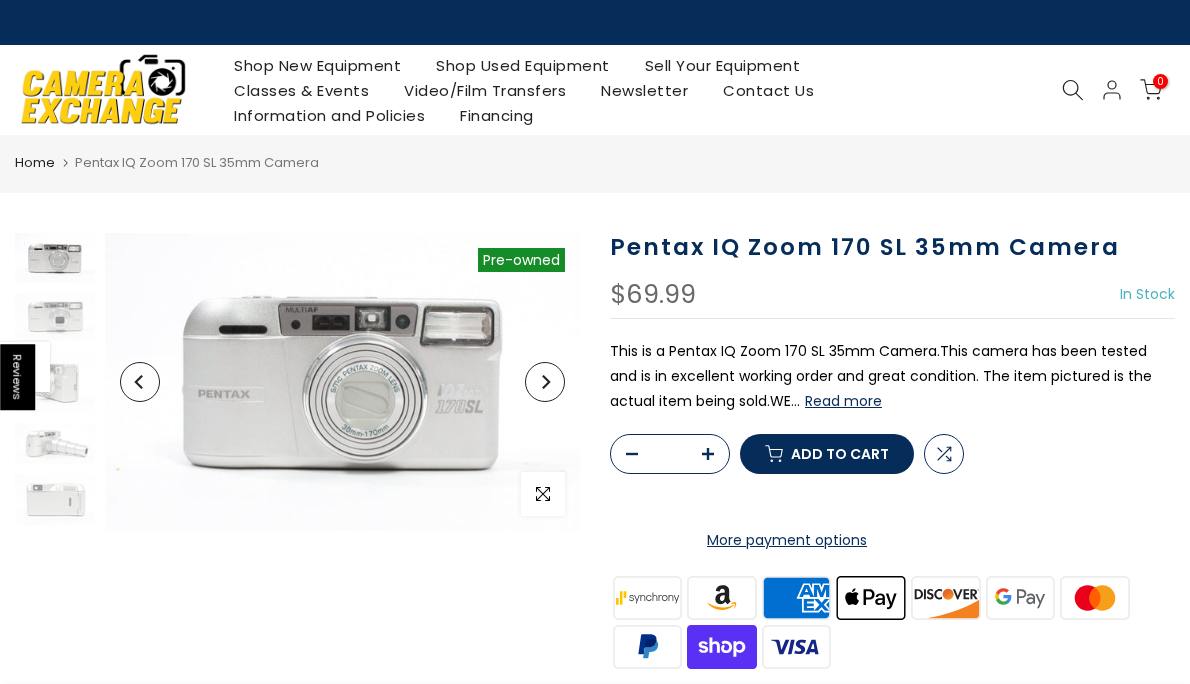 click on "Shop Used Equipment" at bounding box center [523, 65] 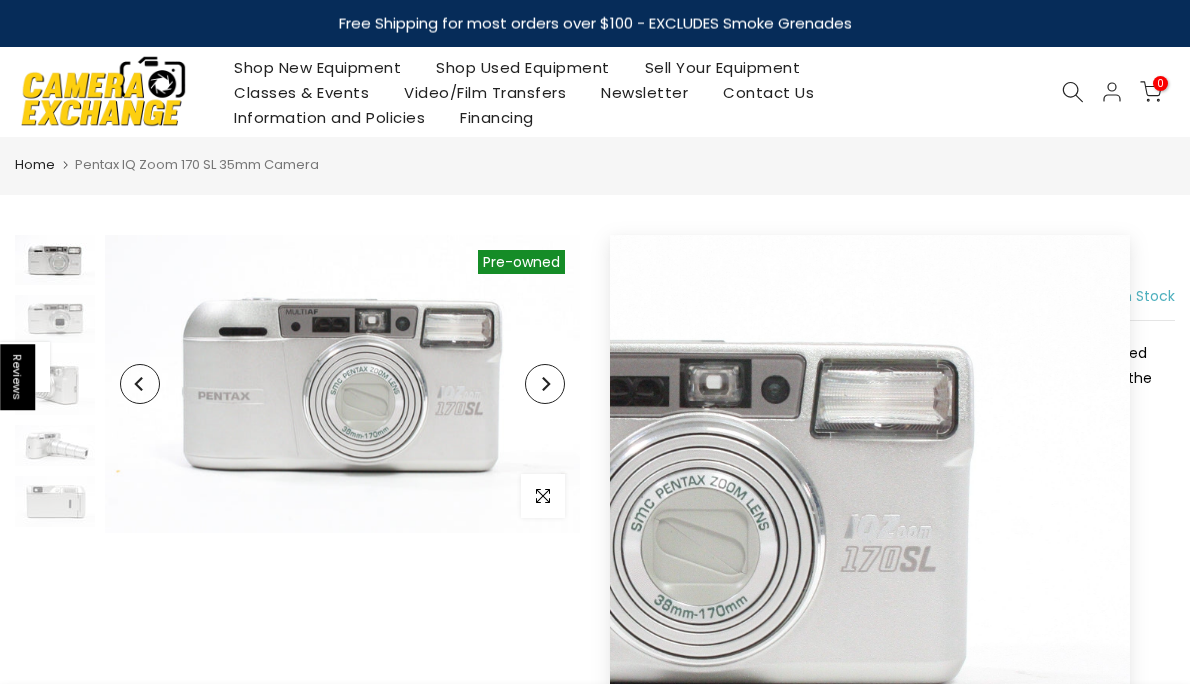 click 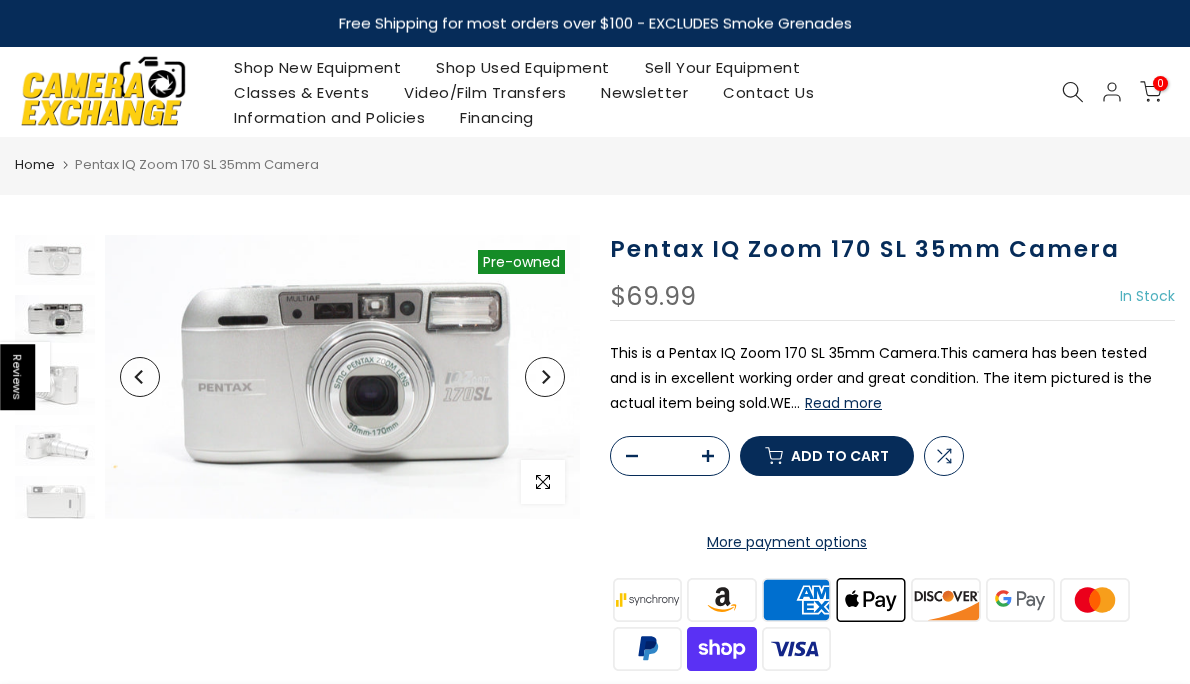 click at bounding box center [545, 377] 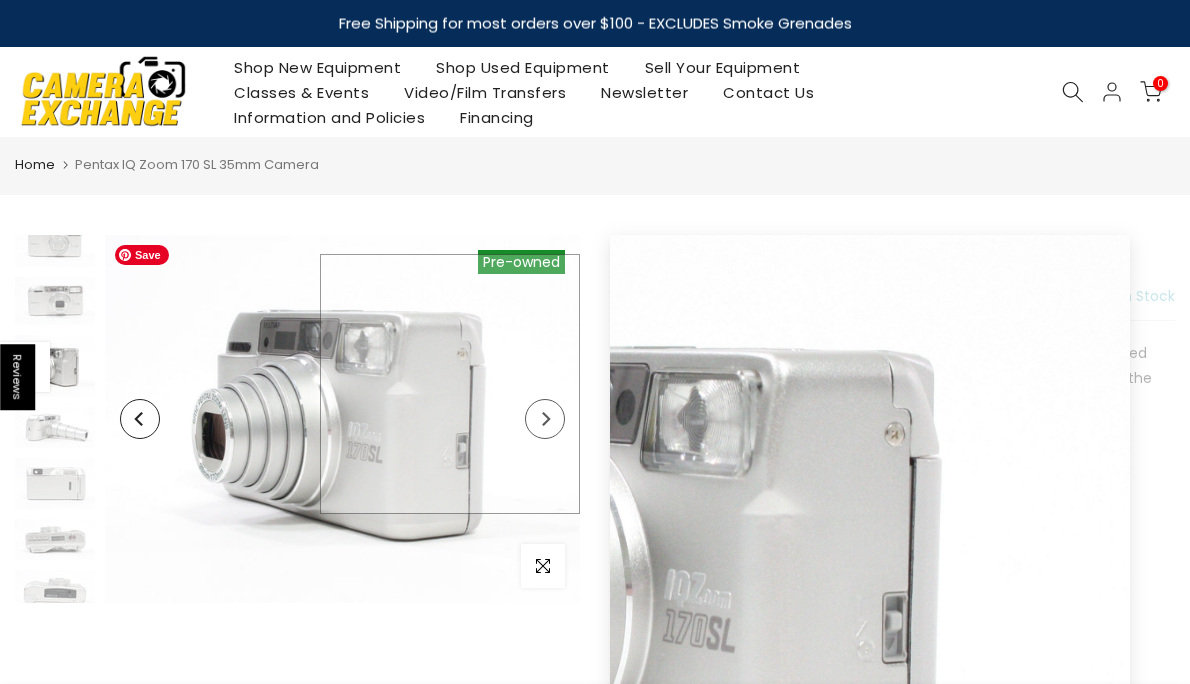 click at bounding box center [342, 419] 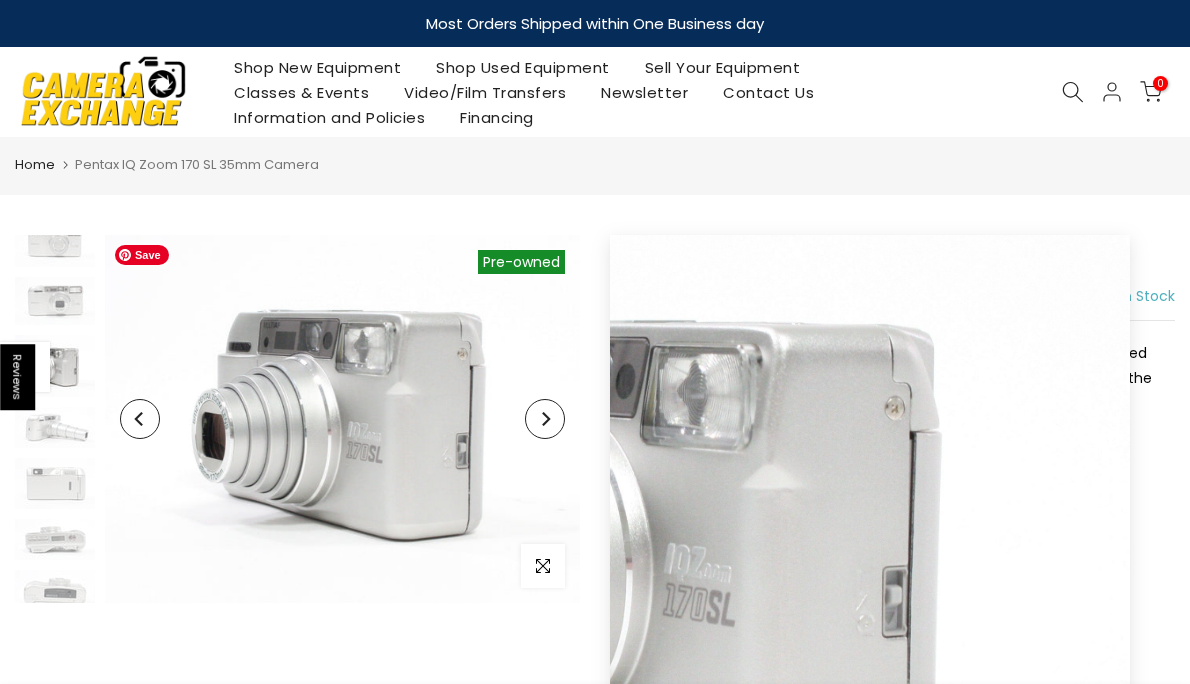 click at bounding box center [545, 419] 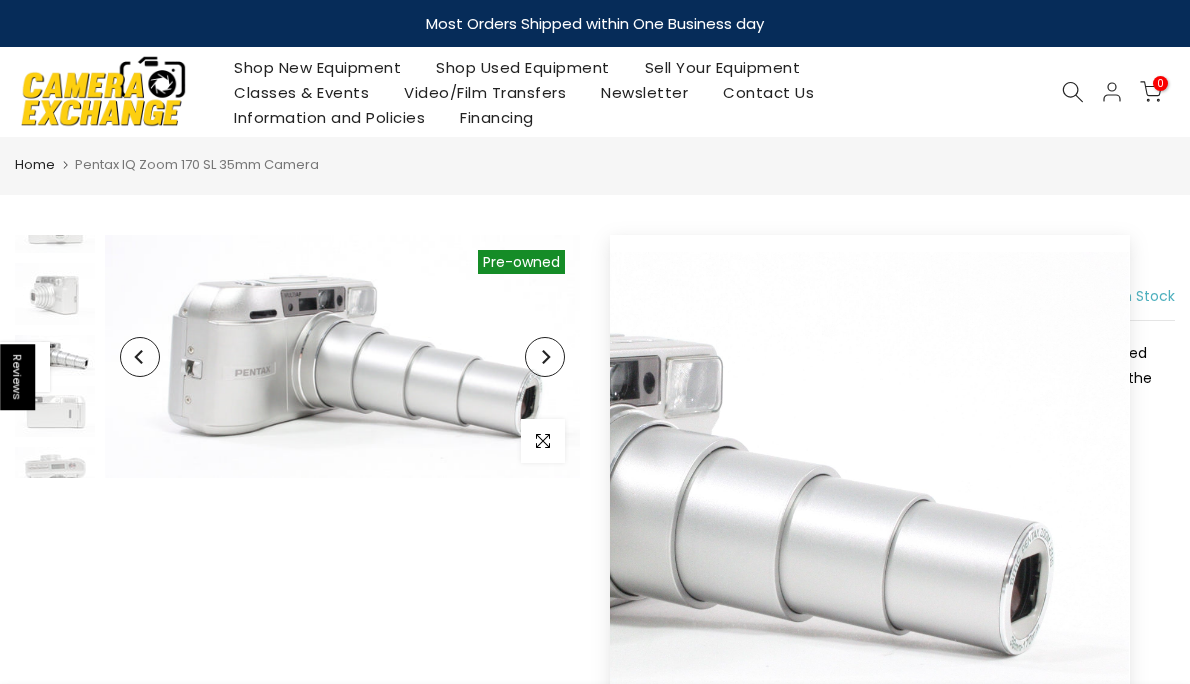 click at bounding box center (545, 357) 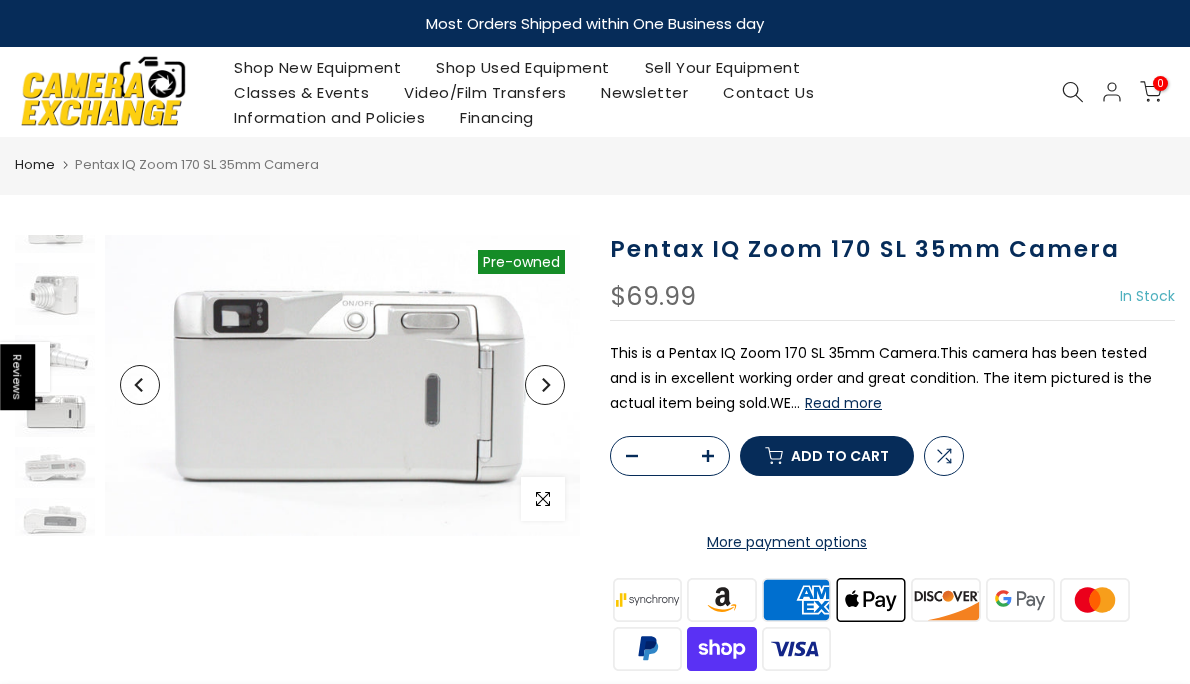 scroll, scrollTop: 141, scrollLeft: 0, axis: vertical 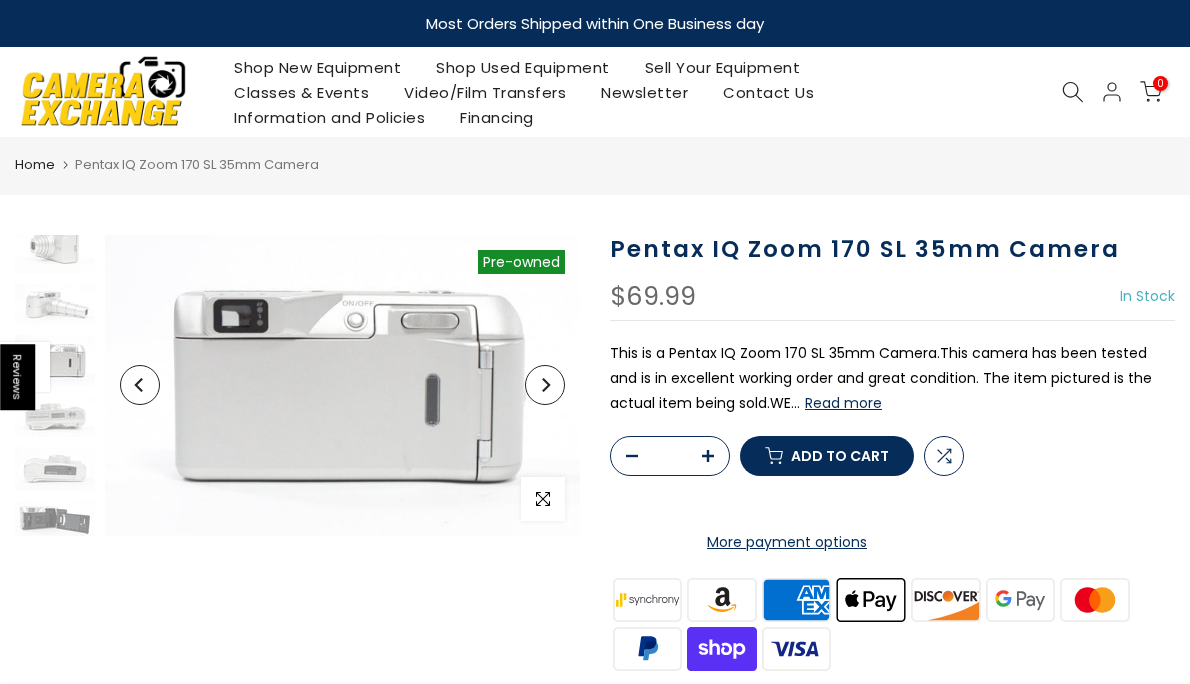 click 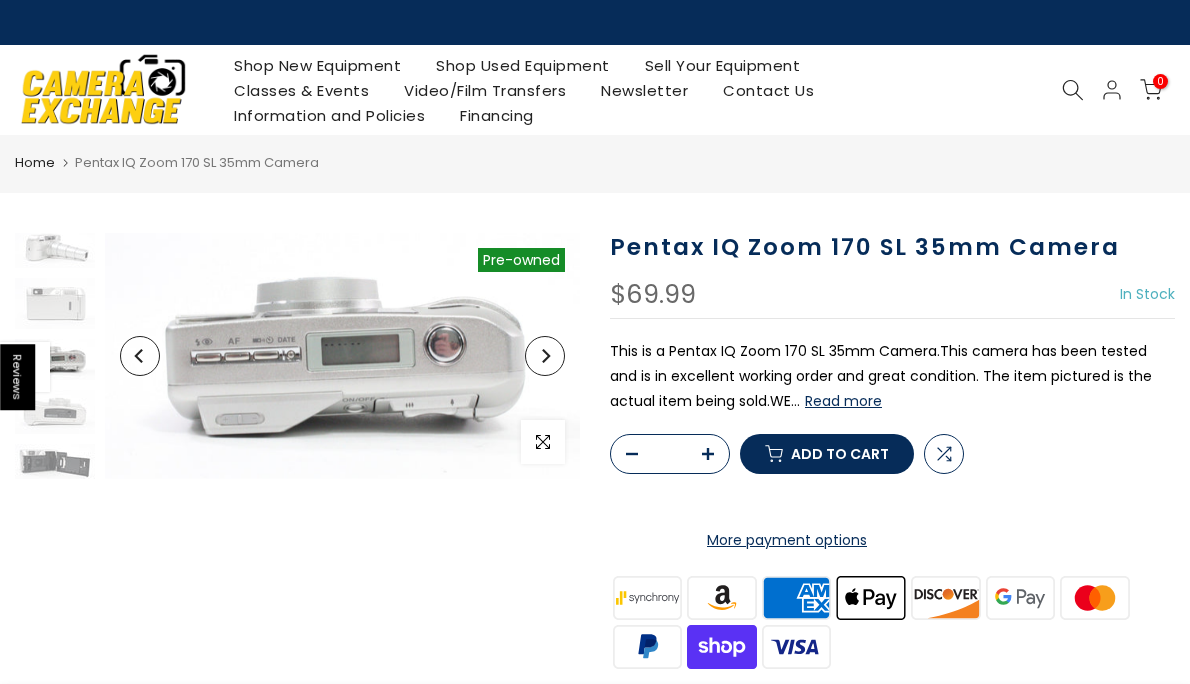 click 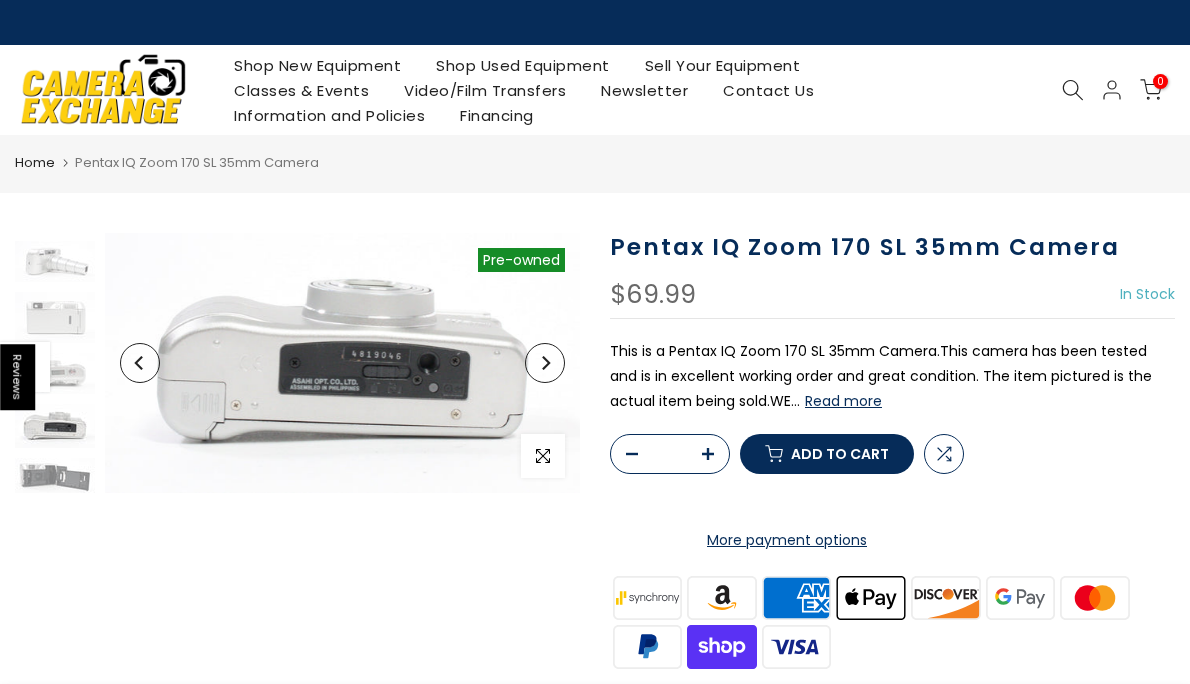 click at bounding box center (545, 363) 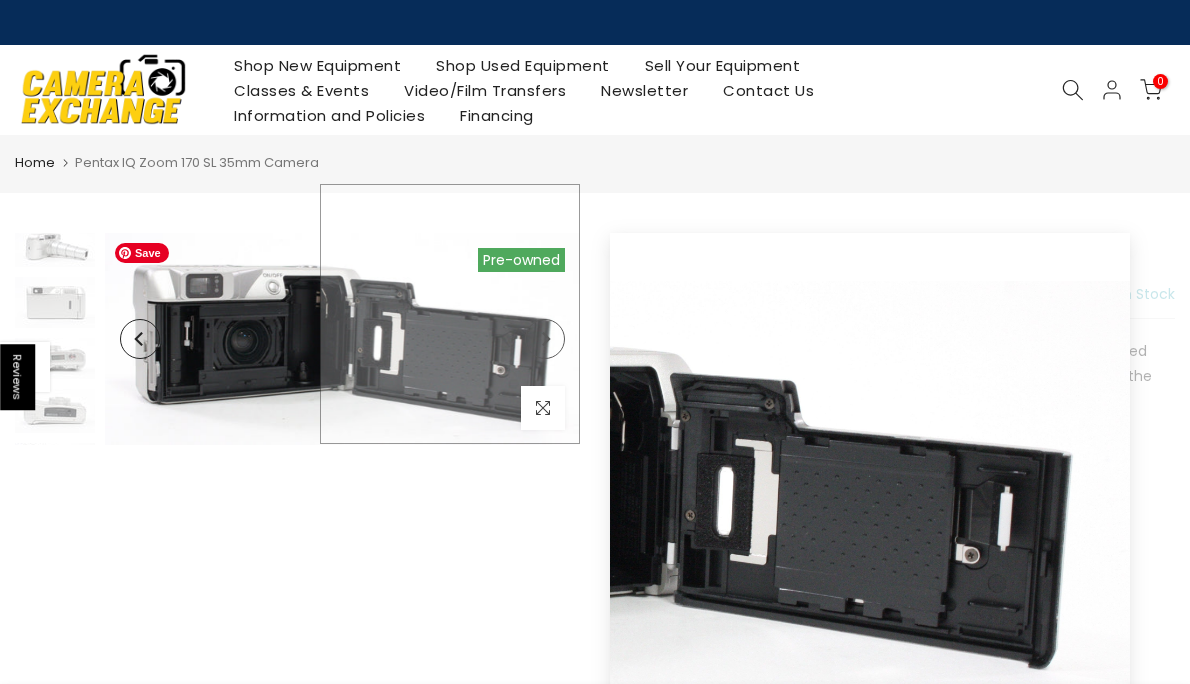 scroll, scrollTop: 230, scrollLeft: 0, axis: vertical 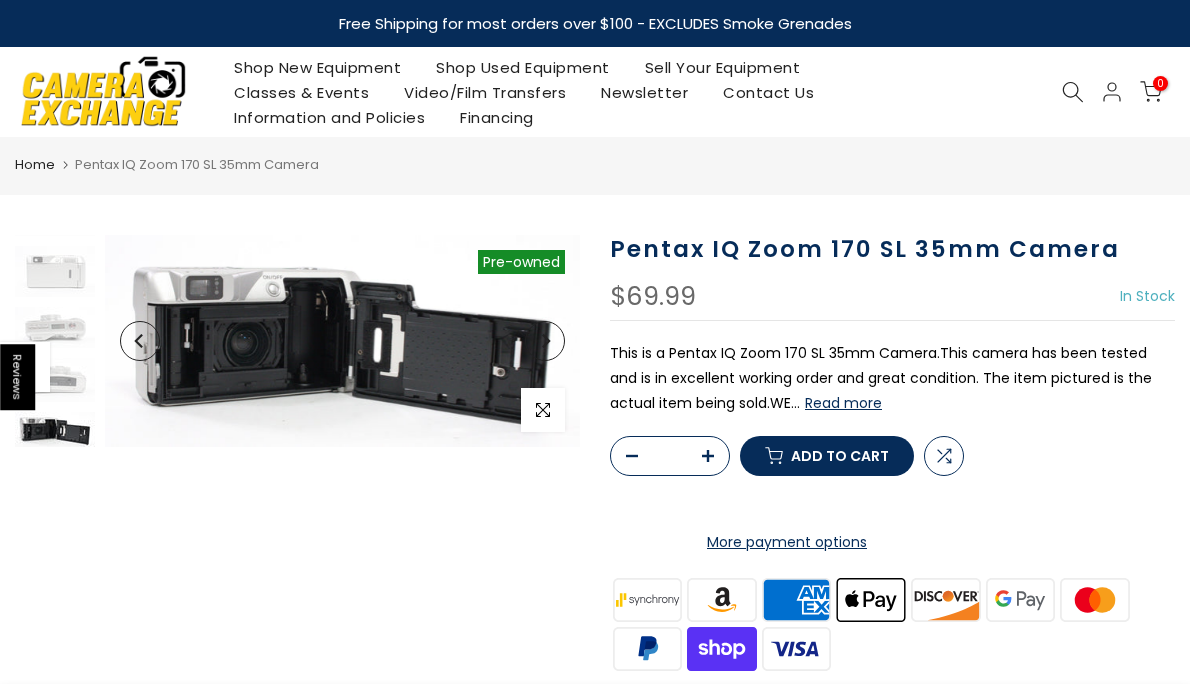 click at bounding box center [545, 341] 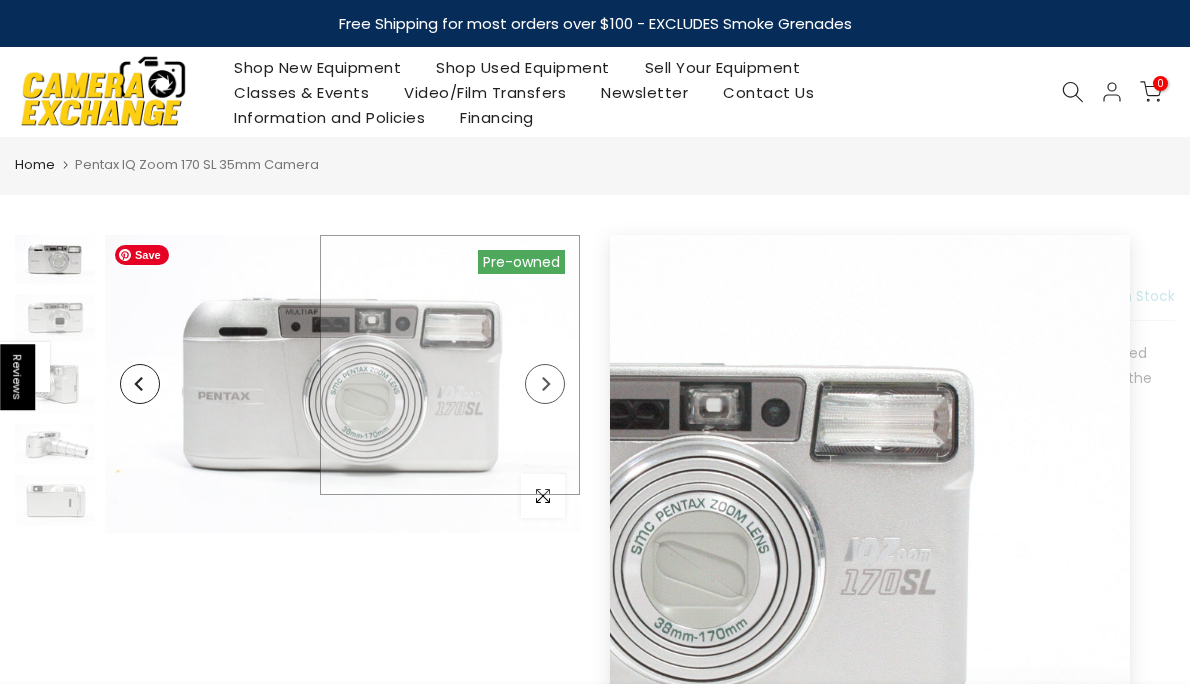 scroll, scrollTop: 0, scrollLeft: 0, axis: both 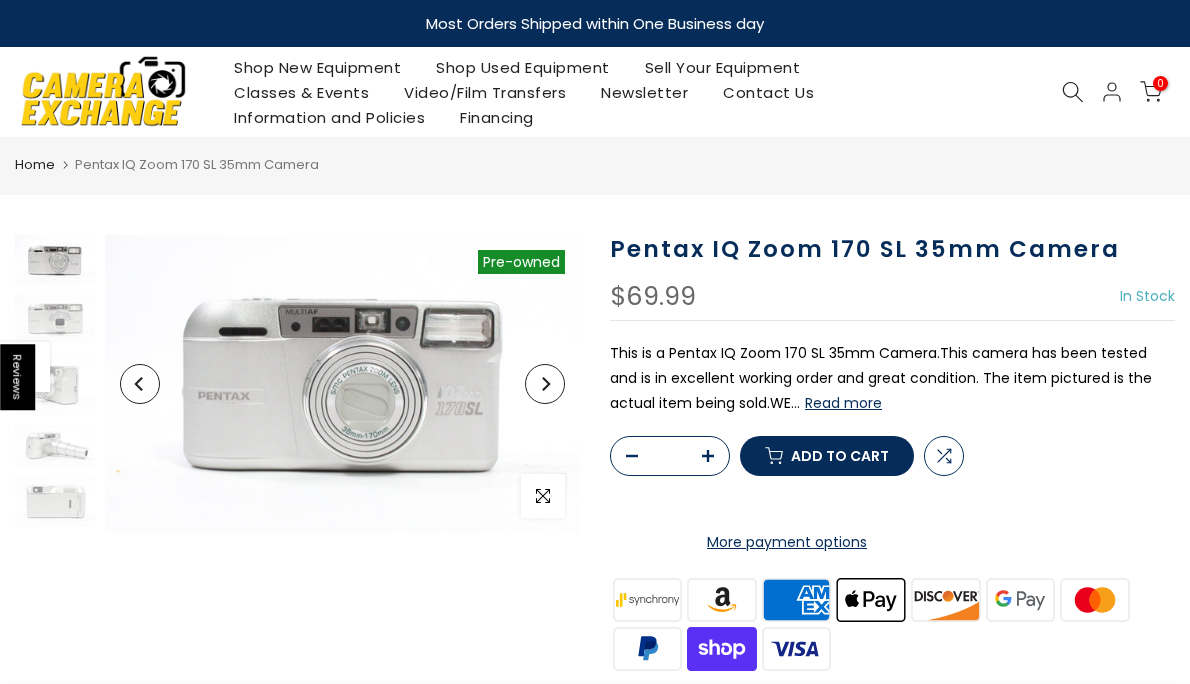 click 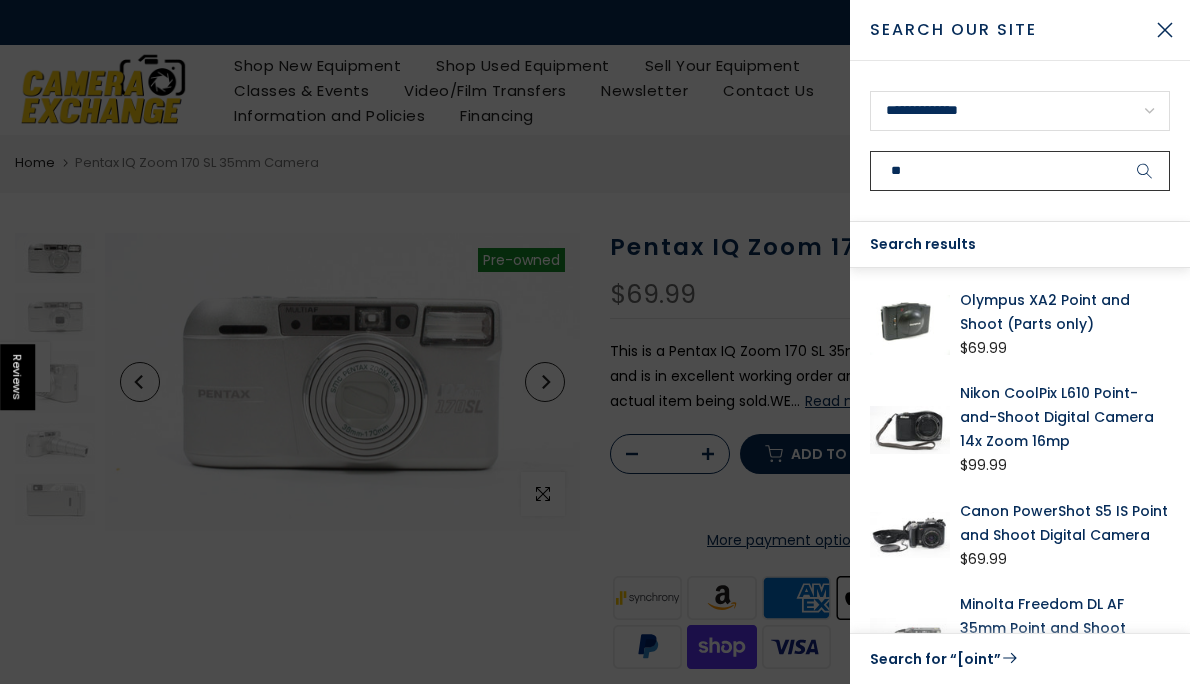 type on "*" 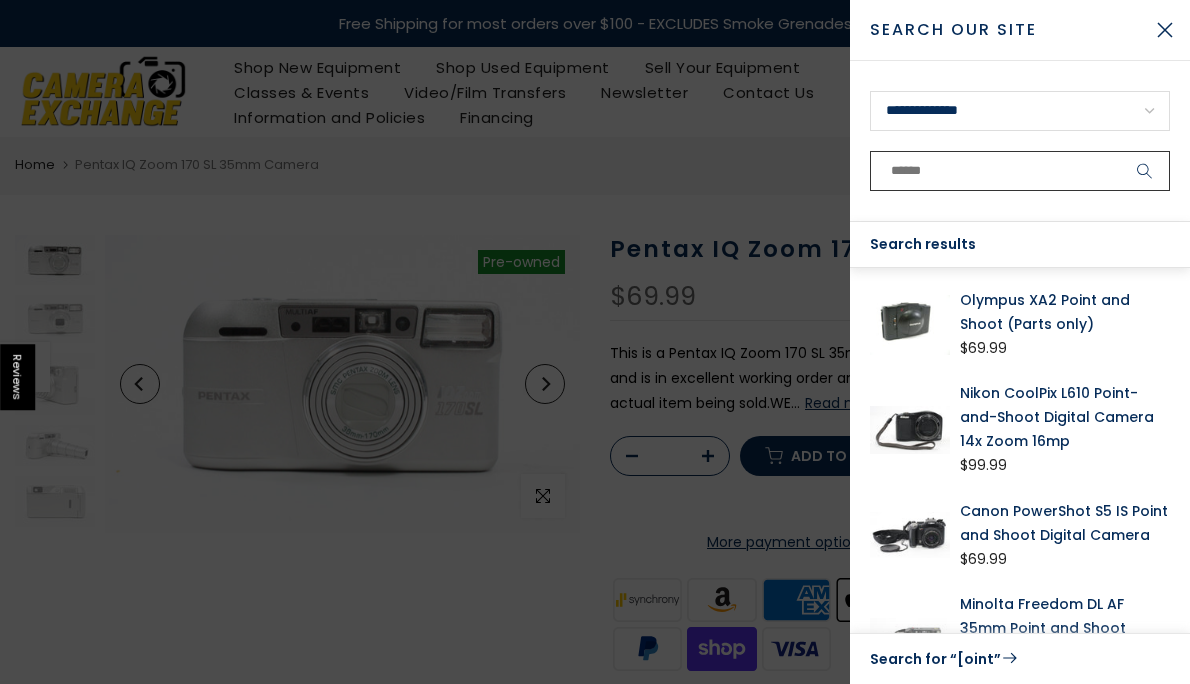 click at bounding box center (1020, 171) 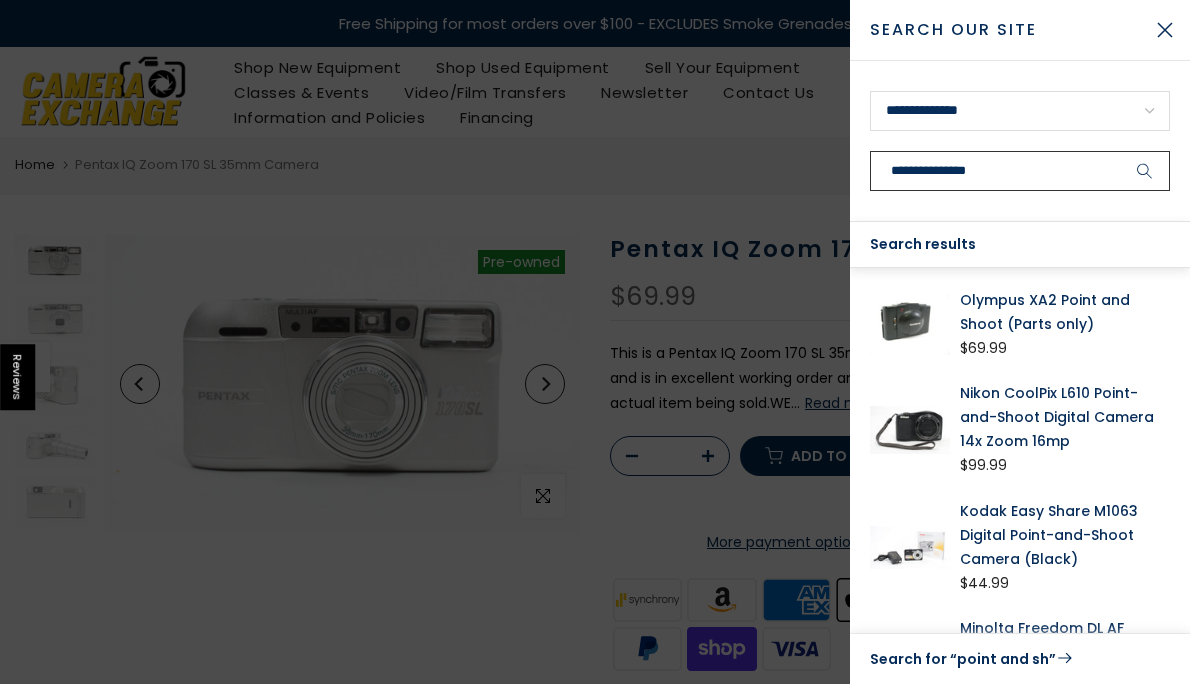 type on "**********" 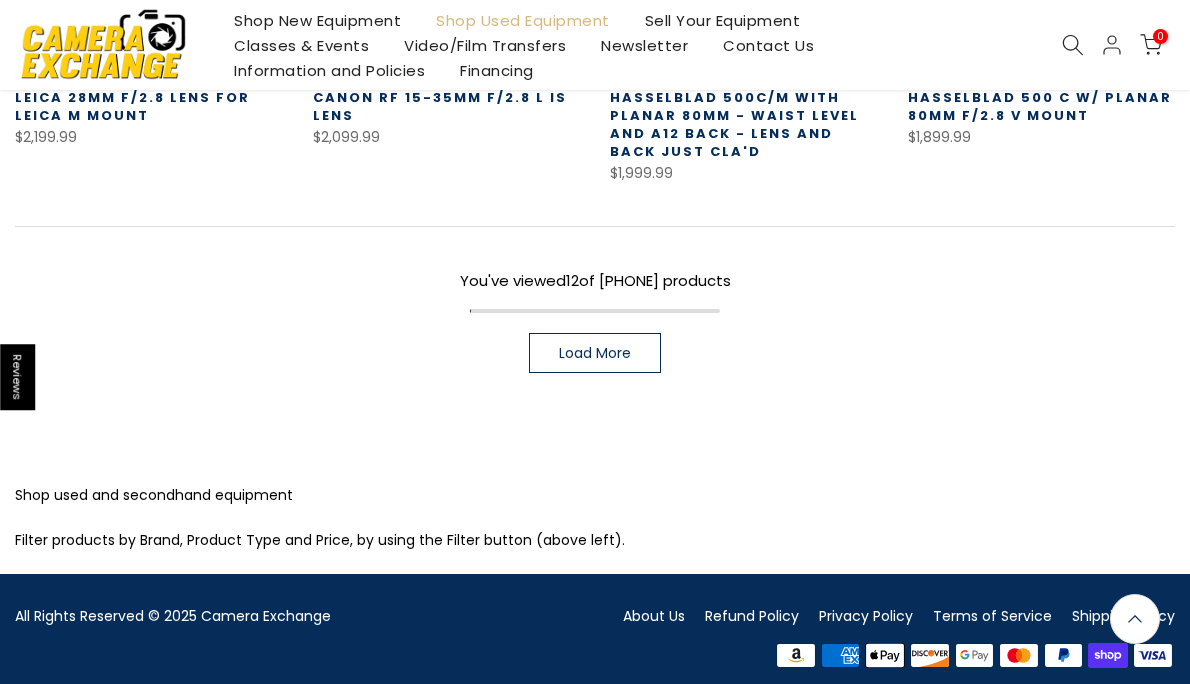 scroll, scrollTop: 1443, scrollLeft: 0, axis: vertical 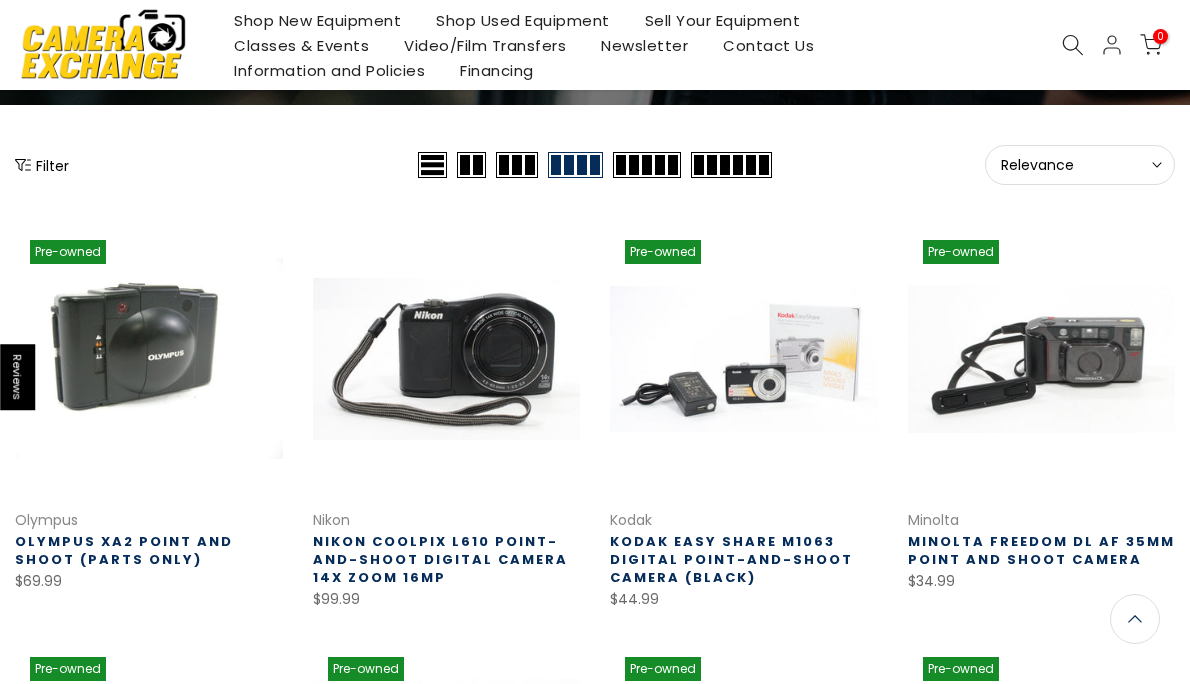click 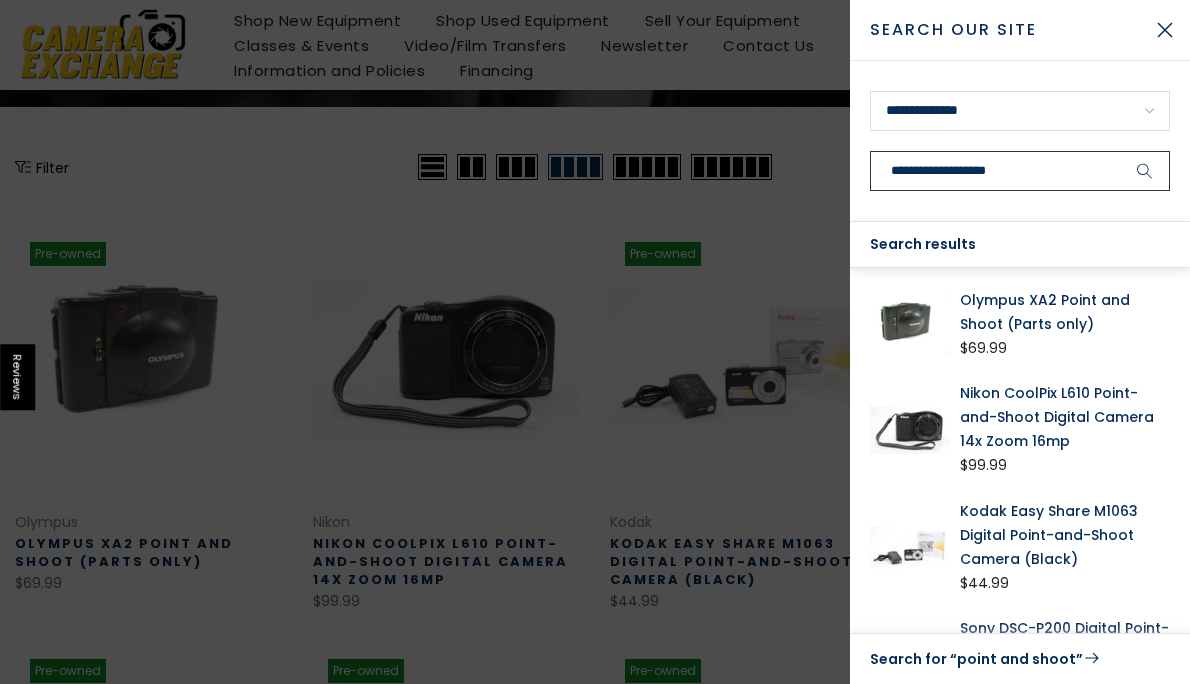 scroll, scrollTop: 198, scrollLeft: 0, axis: vertical 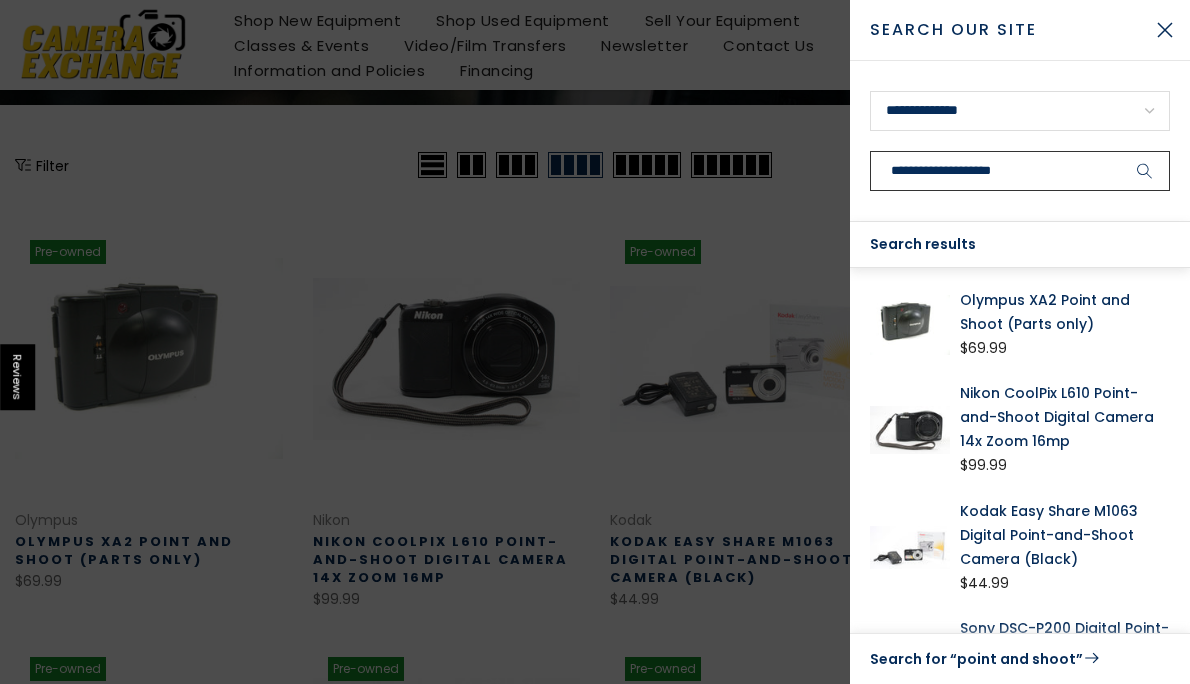 type on "**********" 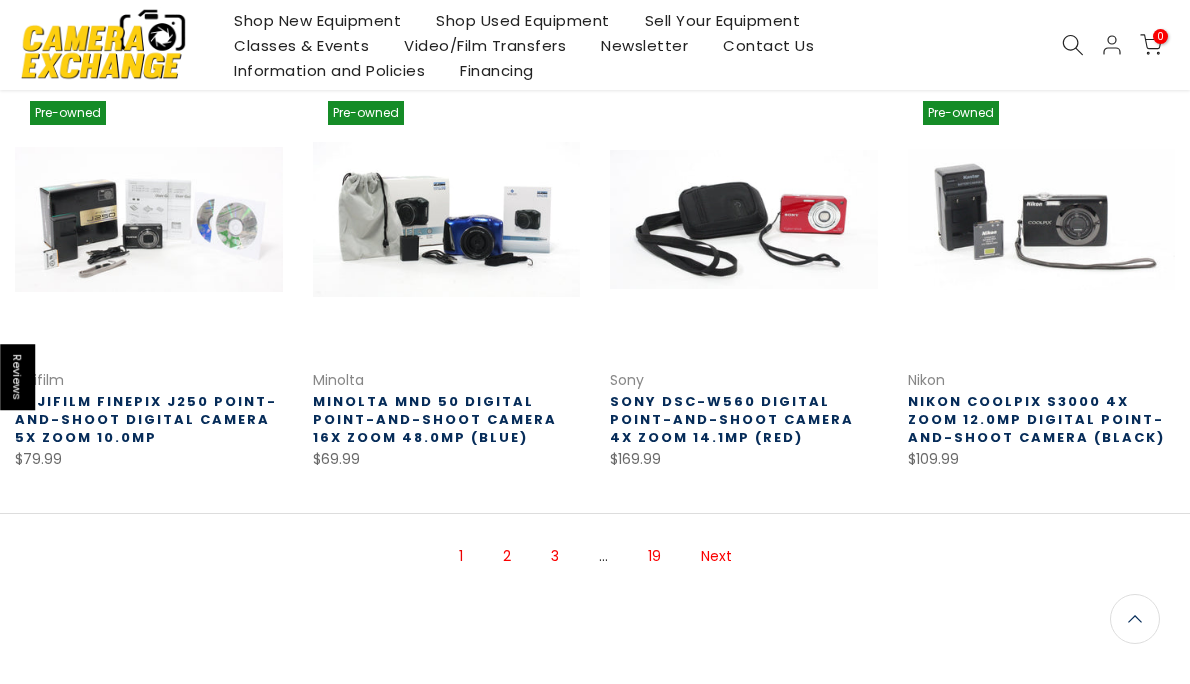 scroll, scrollTop: 1141, scrollLeft: 0, axis: vertical 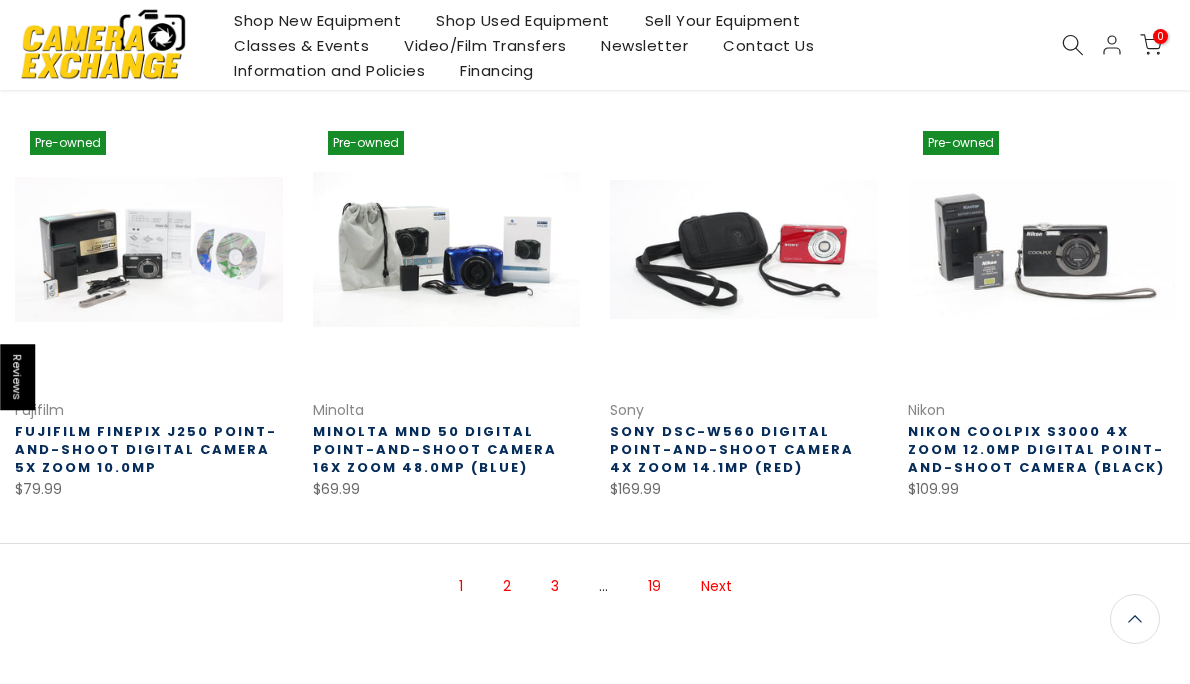 click on "2" at bounding box center (507, 586) 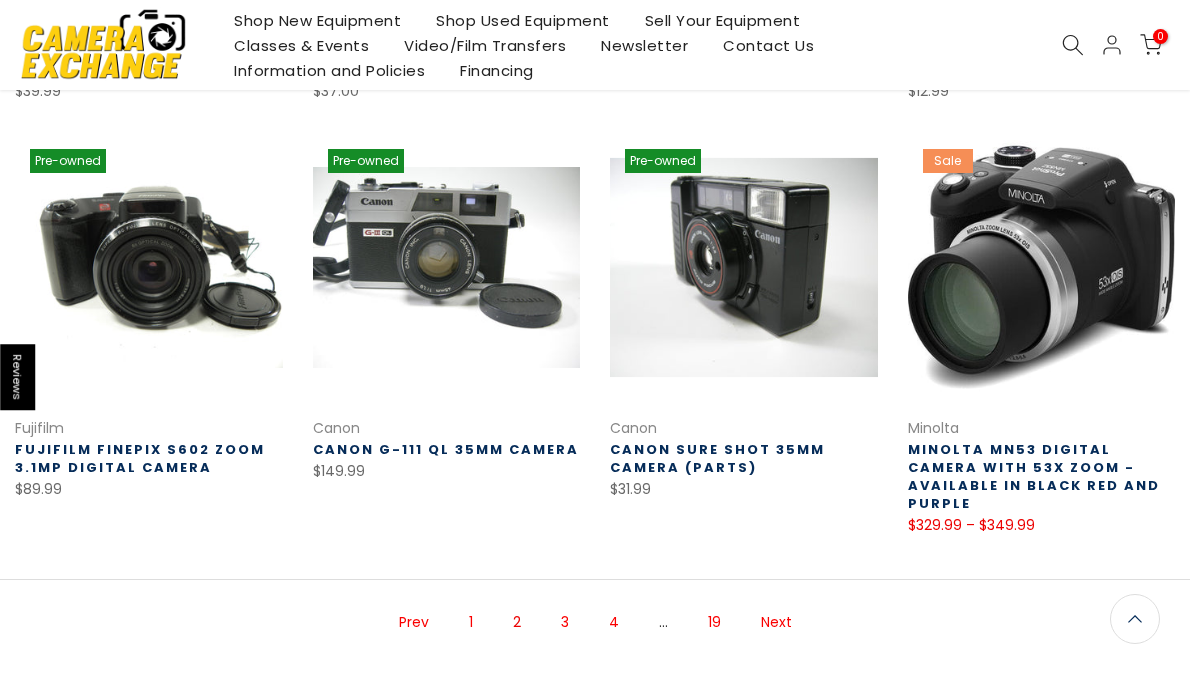 scroll, scrollTop: 1144, scrollLeft: 0, axis: vertical 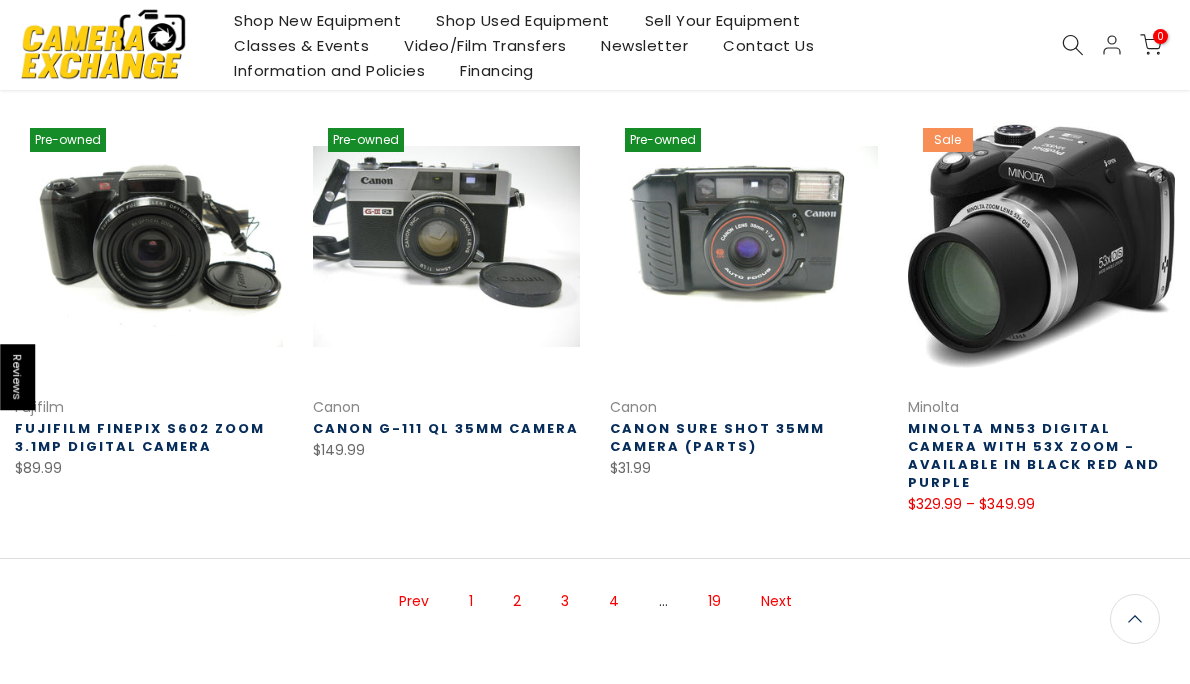 click on "Next" at bounding box center (776, 601) 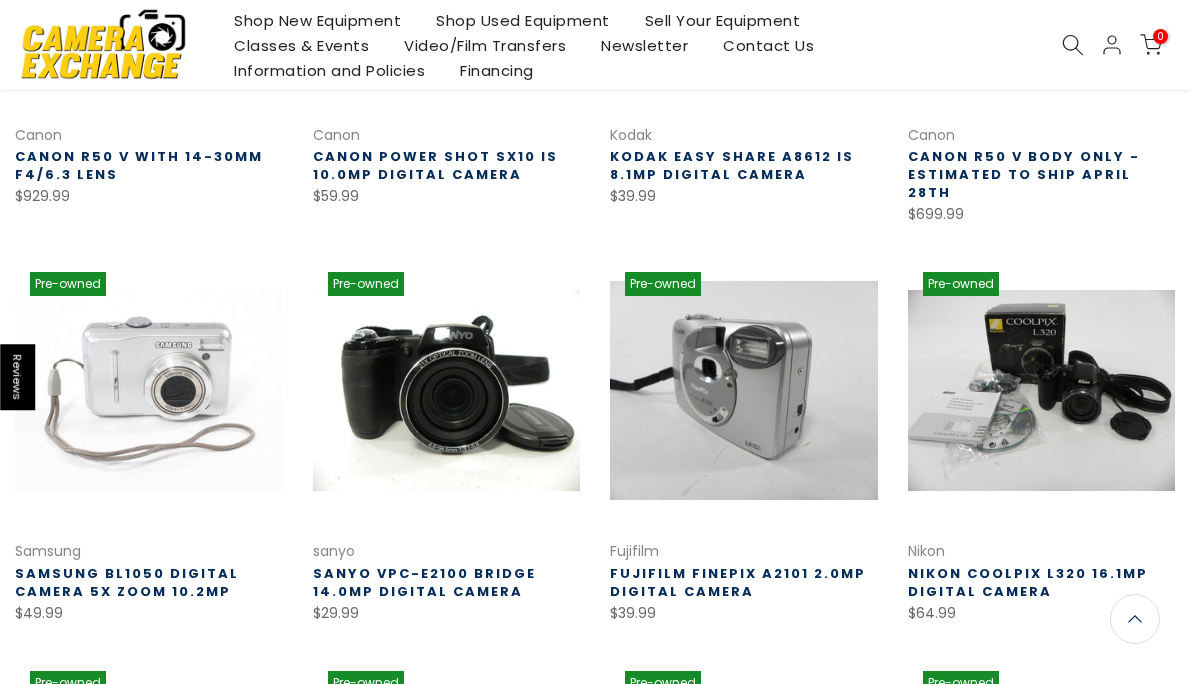 scroll, scrollTop: 585, scrollLeft: 0, axis: vertical 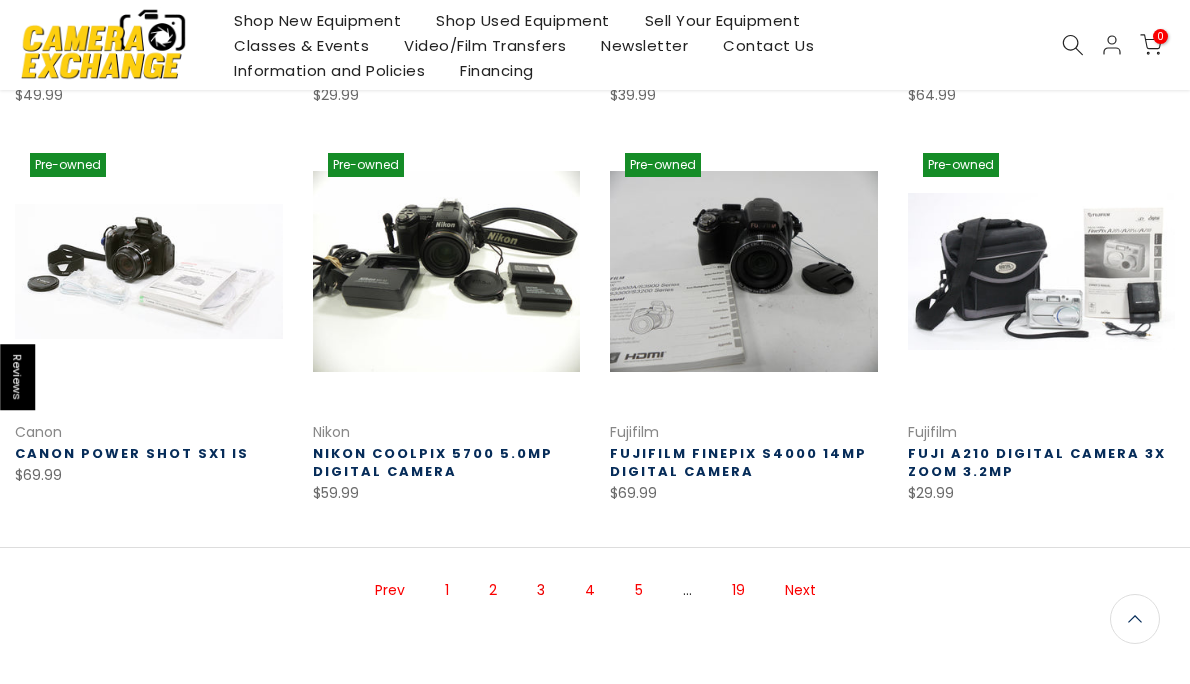 click on "Next" at bounding box center [800, 590] 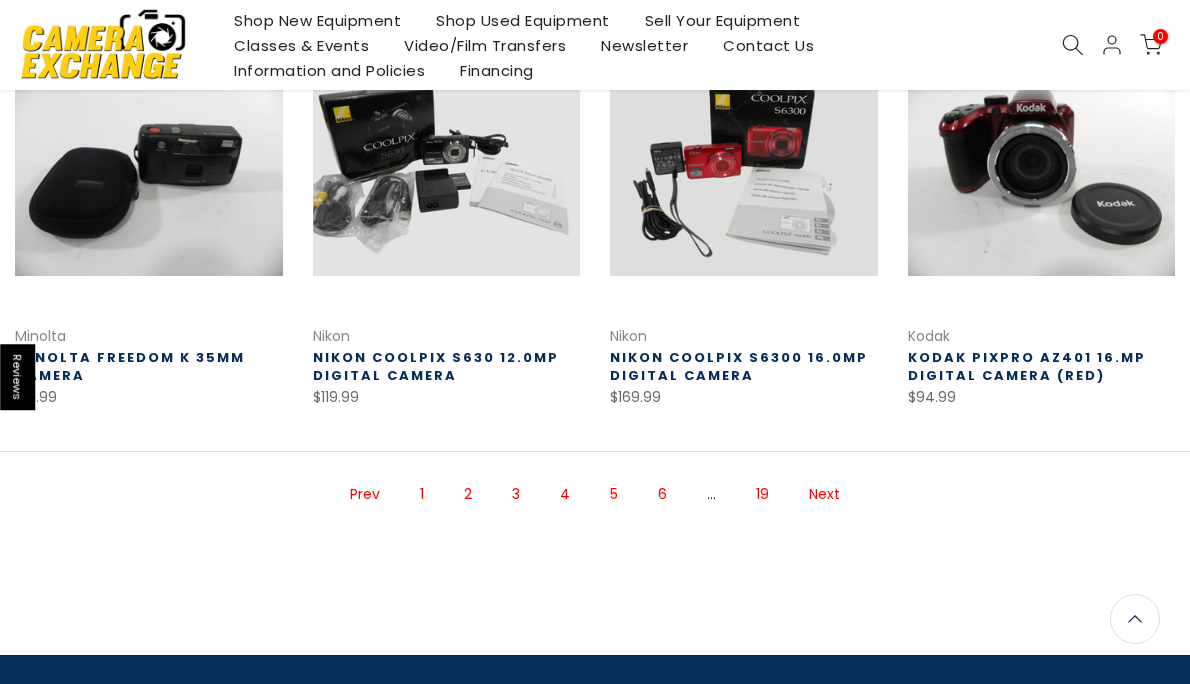 scroll, scrollTop: 1199, scrollLeft: 0, axis: vertical 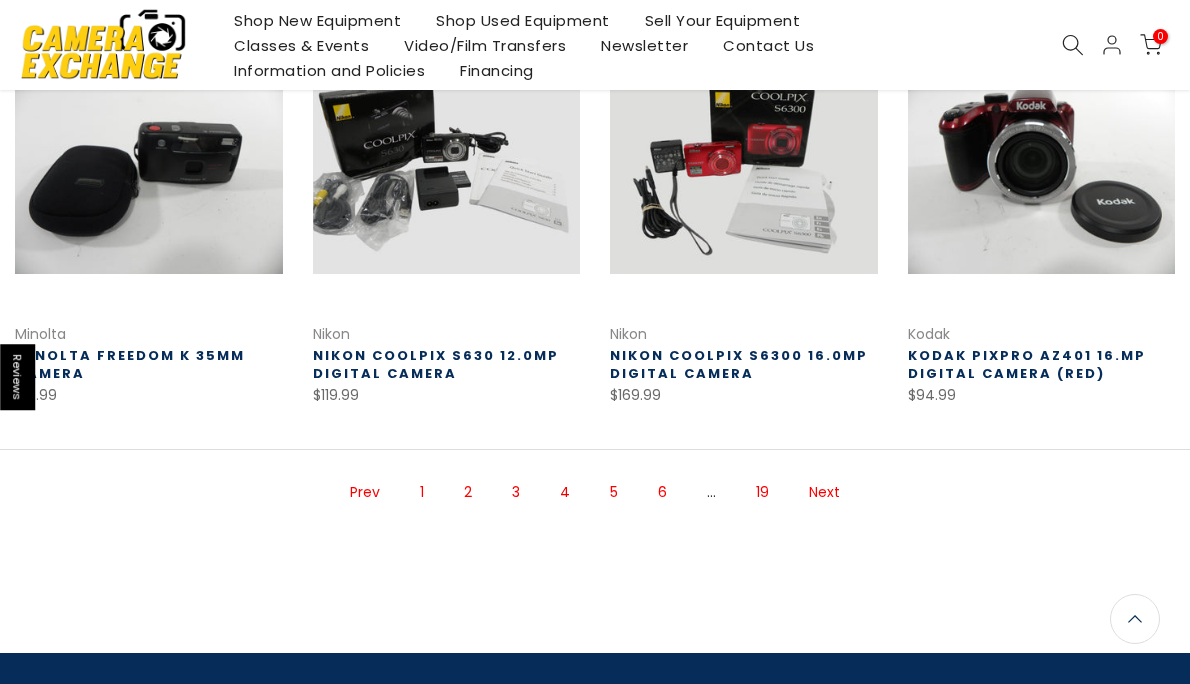 click on "Next" at bounding box center (824, 492) 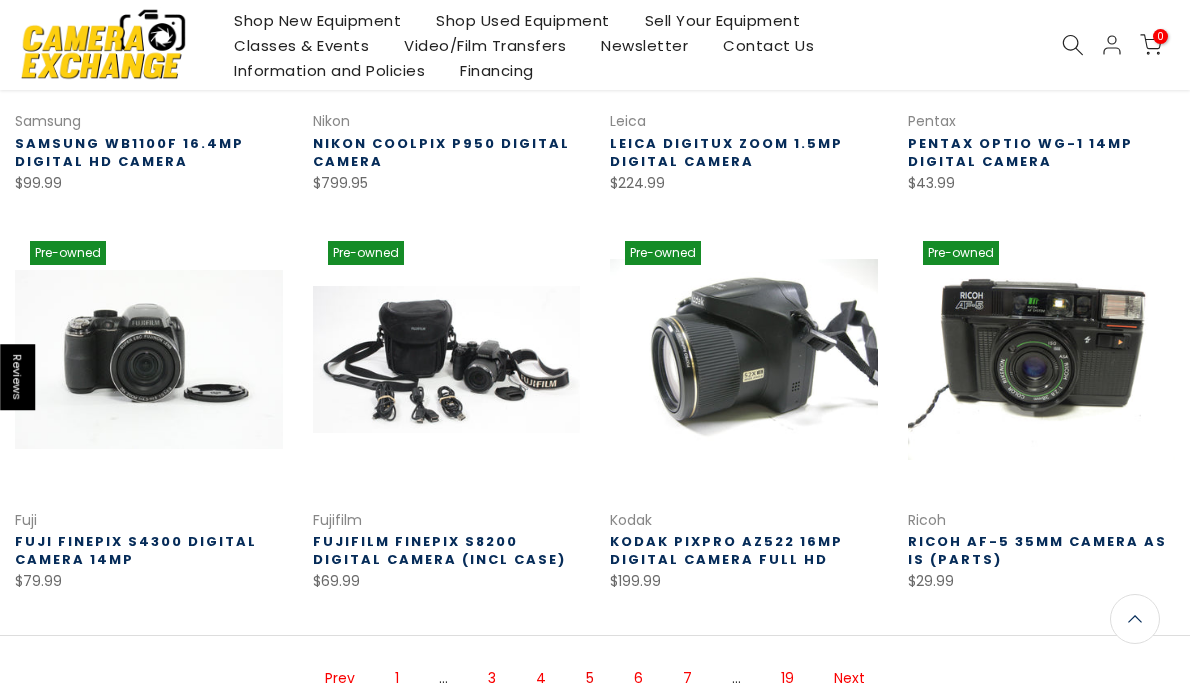 scroll, scrollTop: 1027, scrollLeft: 0, axis: vertical 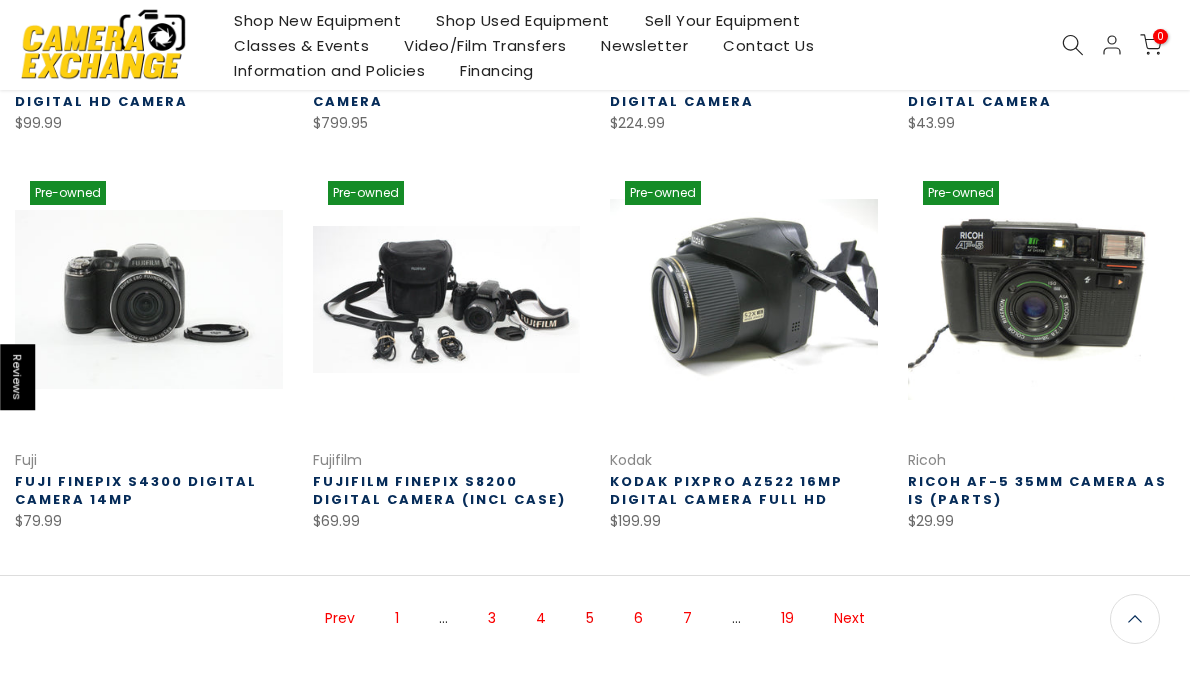 click on "Next" at bounding box center [849, 618] 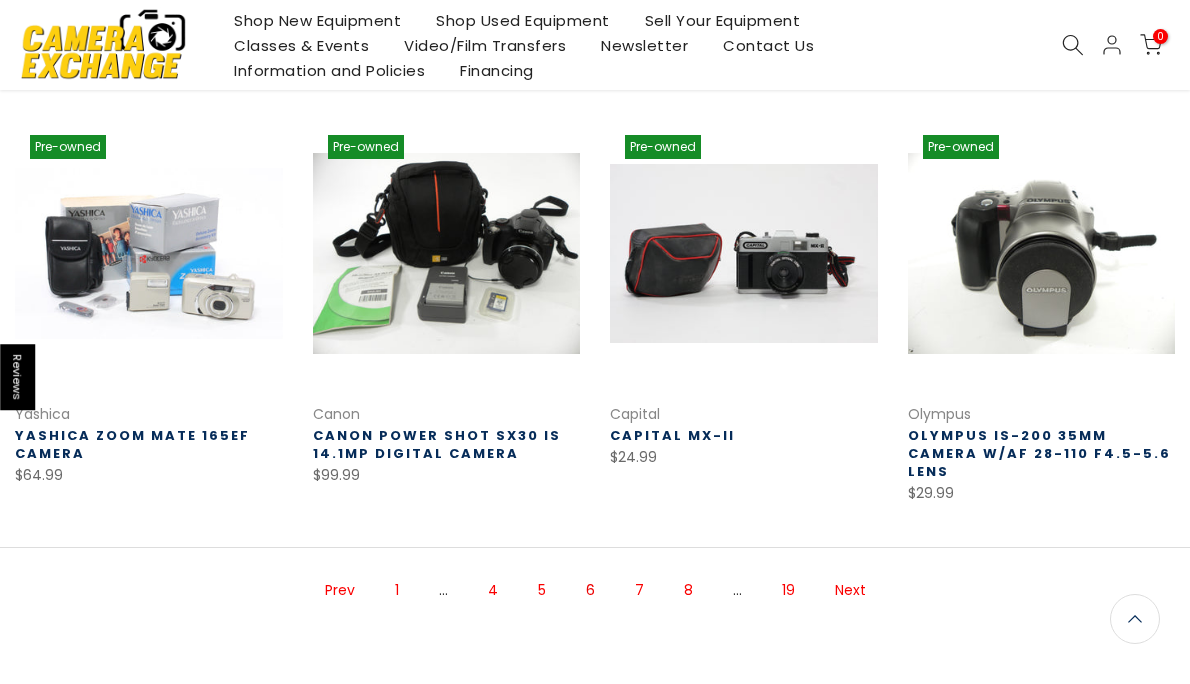 scroll, scrollTop: 1119, scrollLeft: 0, axis: vertical 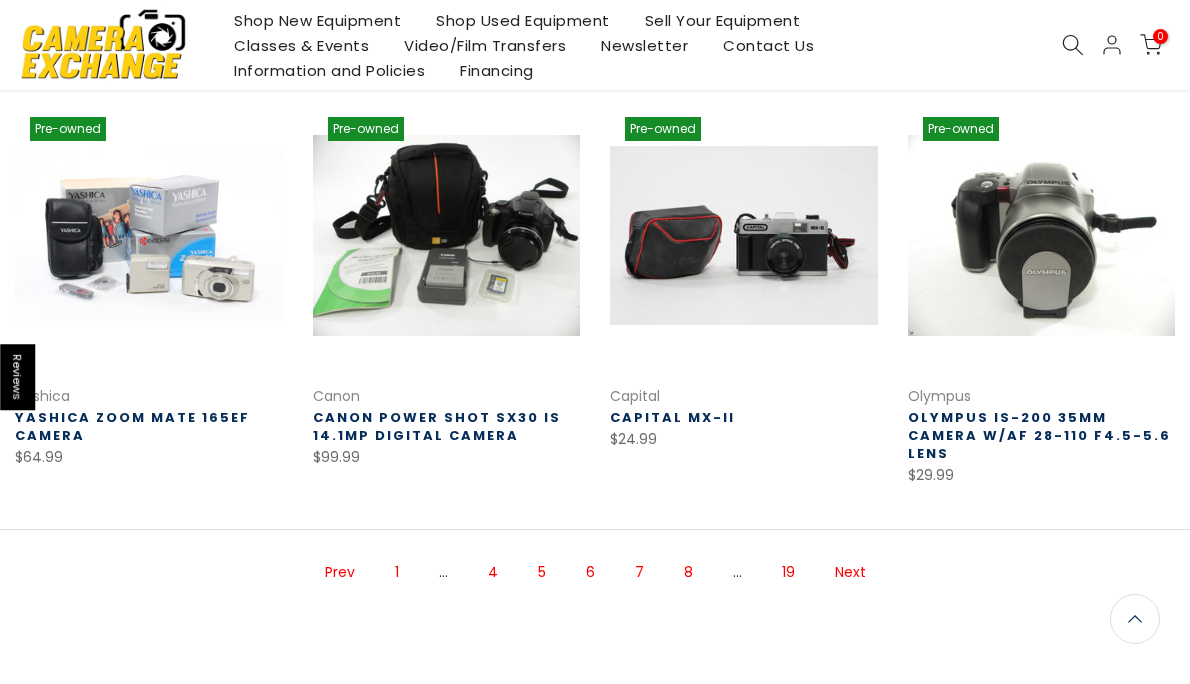 click on "Next" at bounding box center (850, 572) 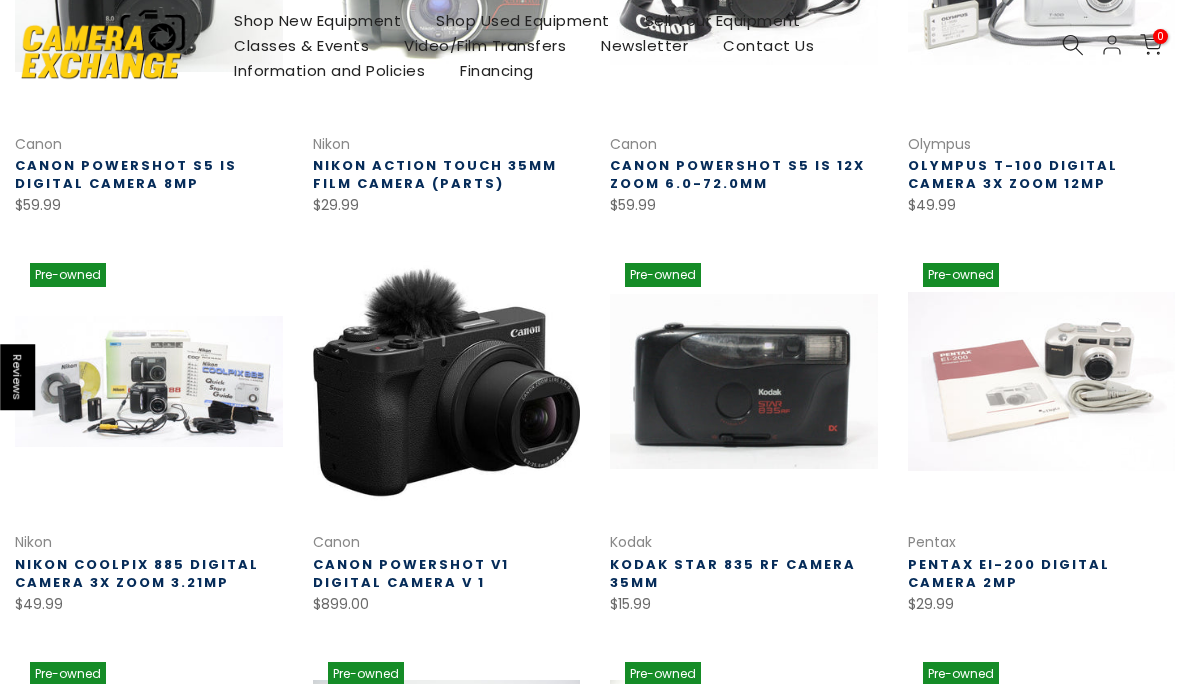 scroll, scrollTop: 0, scrollLeft: 0, axis: both 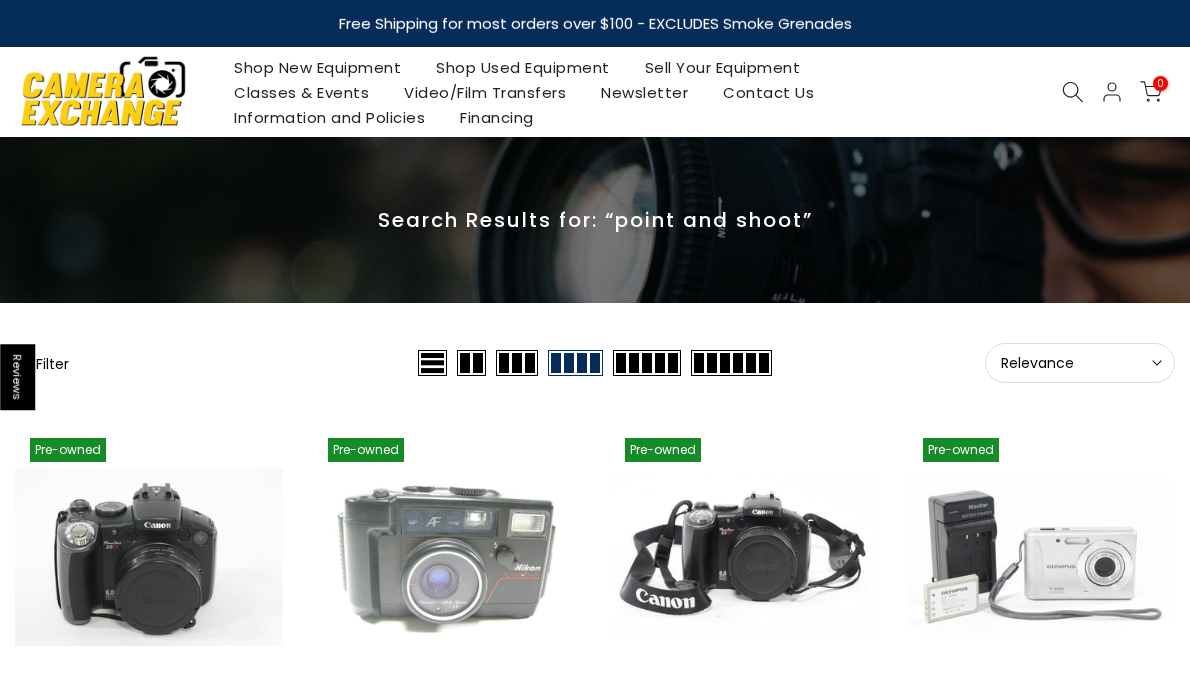 click 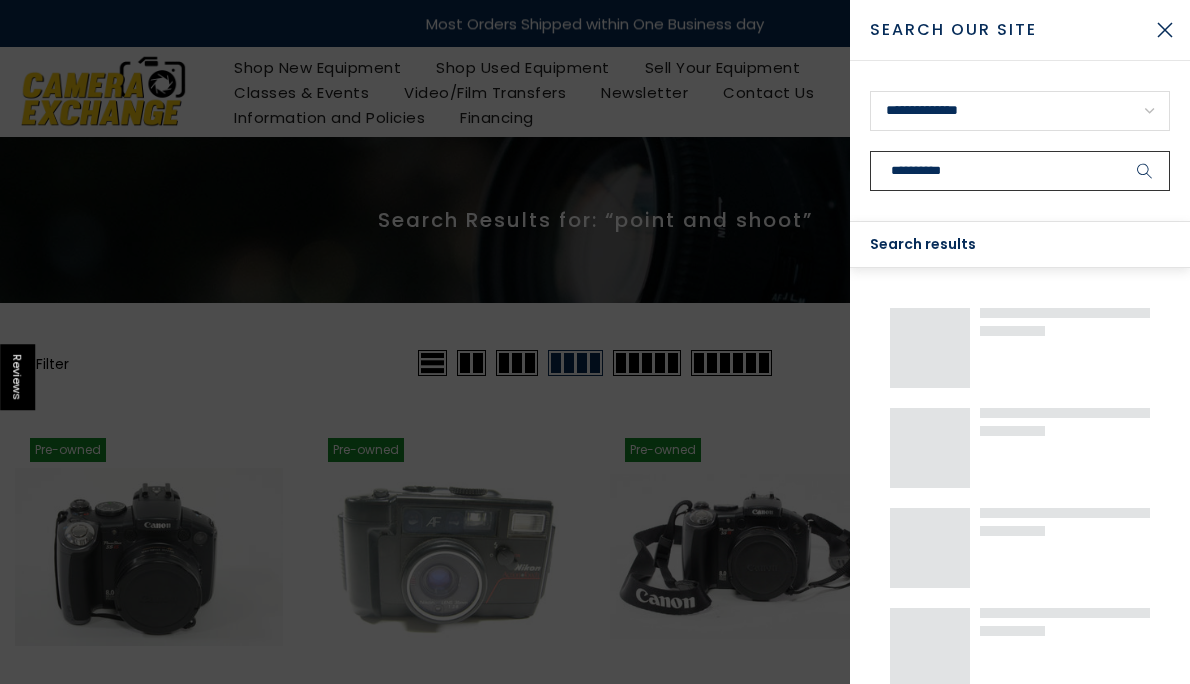 type on "**********" 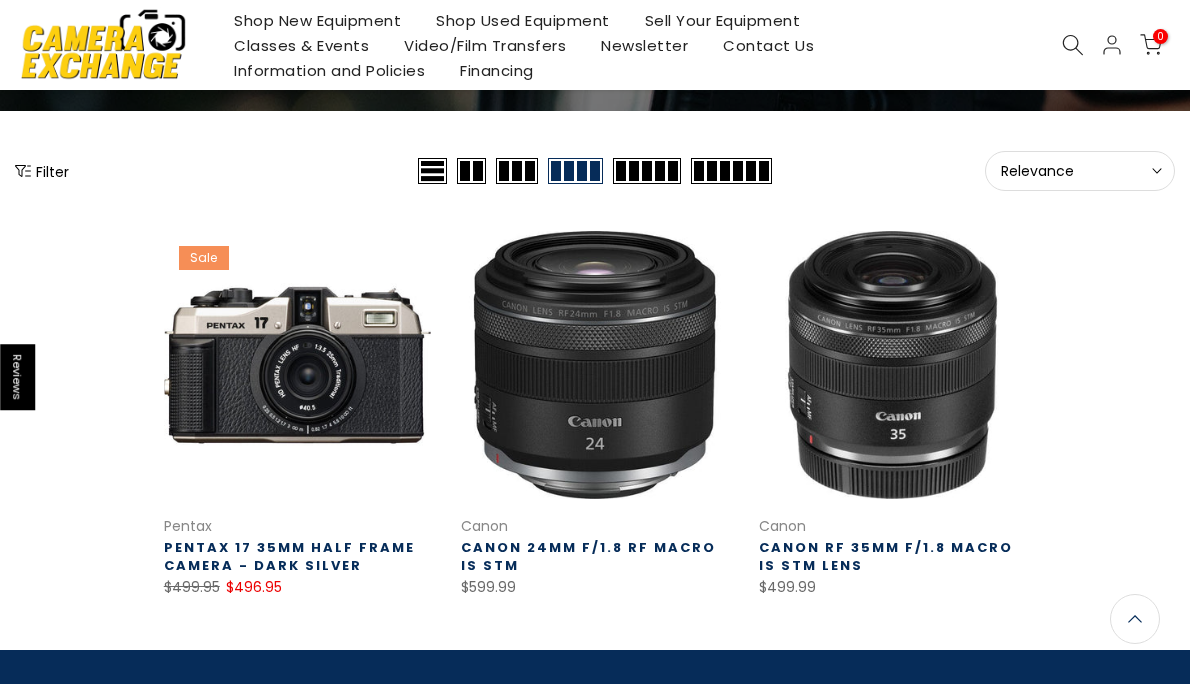 scroll, scrollTop: 194, scrollLeft: 0, axis: vertical 